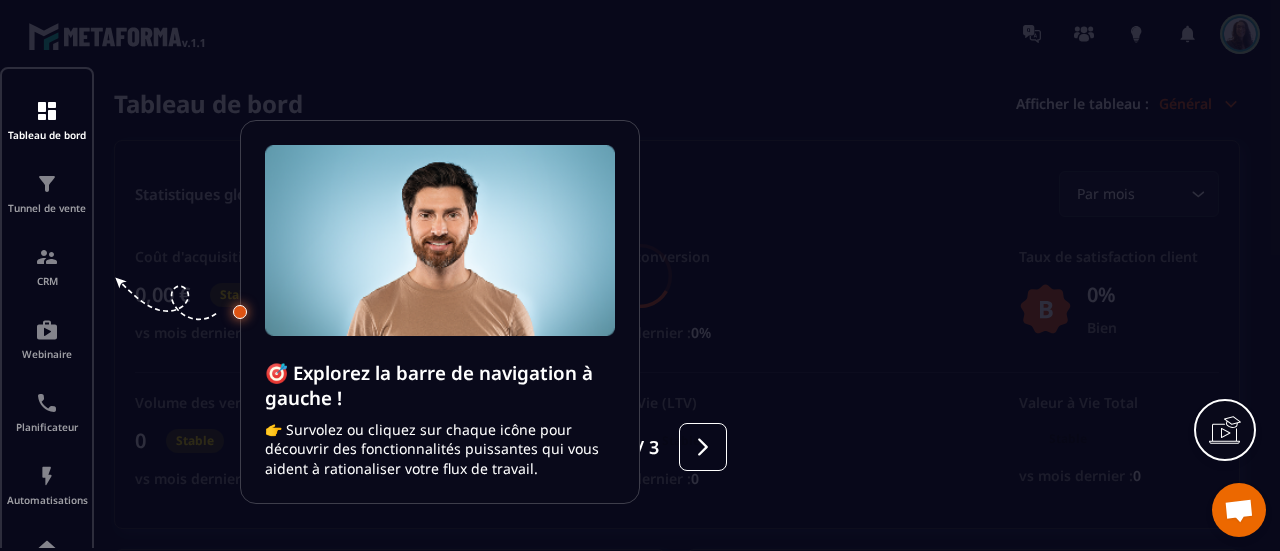 scroll, scrollTop: 0, scrollLeft: 0, axis: both 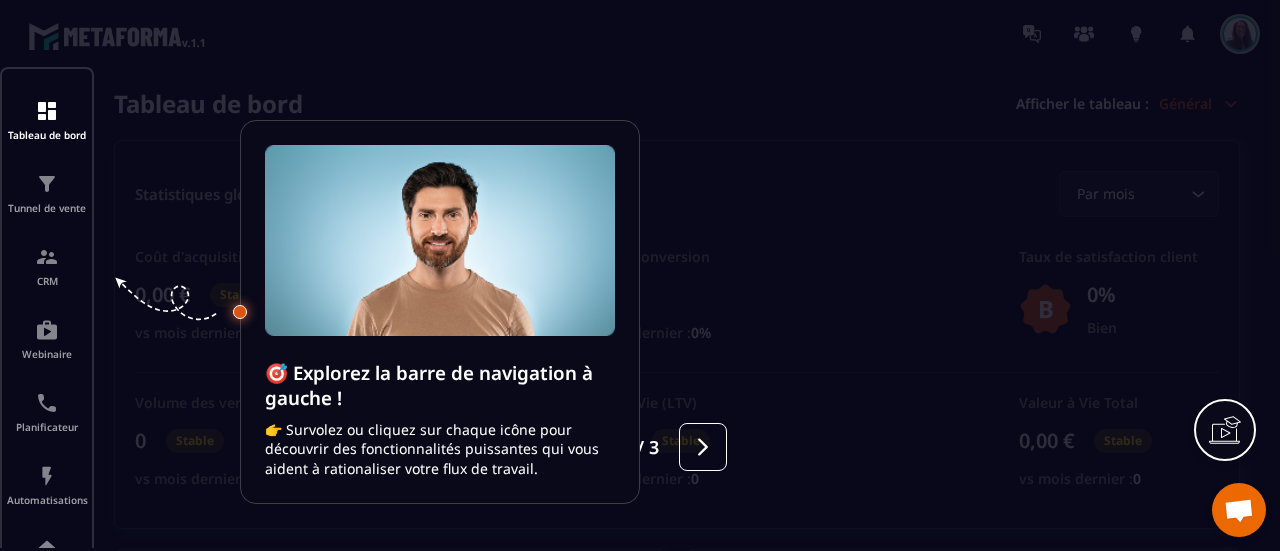 click at bounding box center [640, 275] 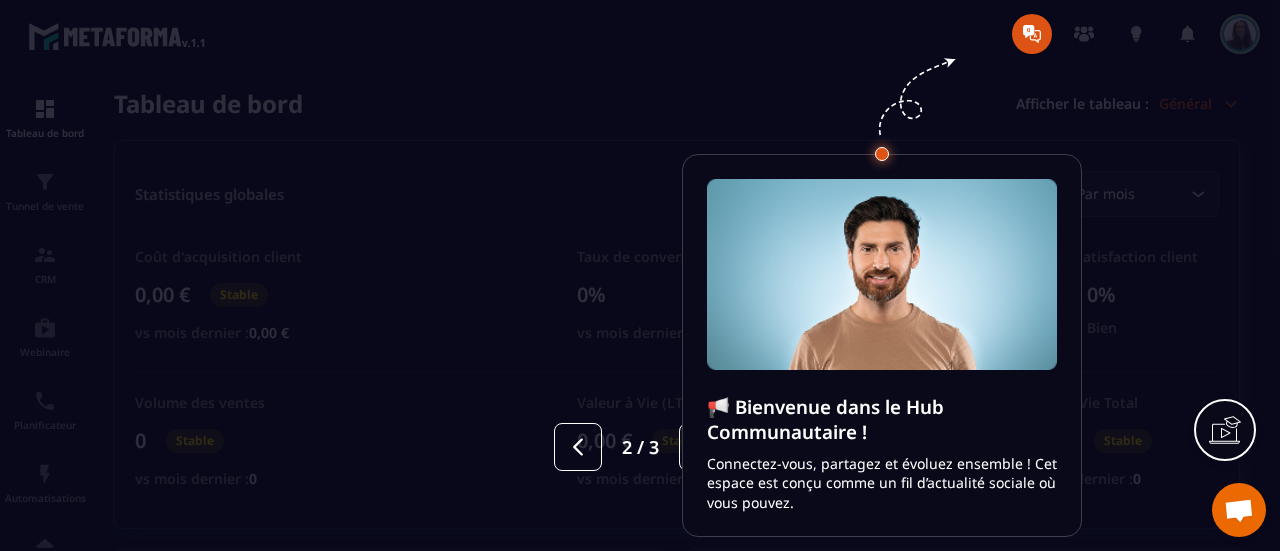 click at bounding box center (640, 275) 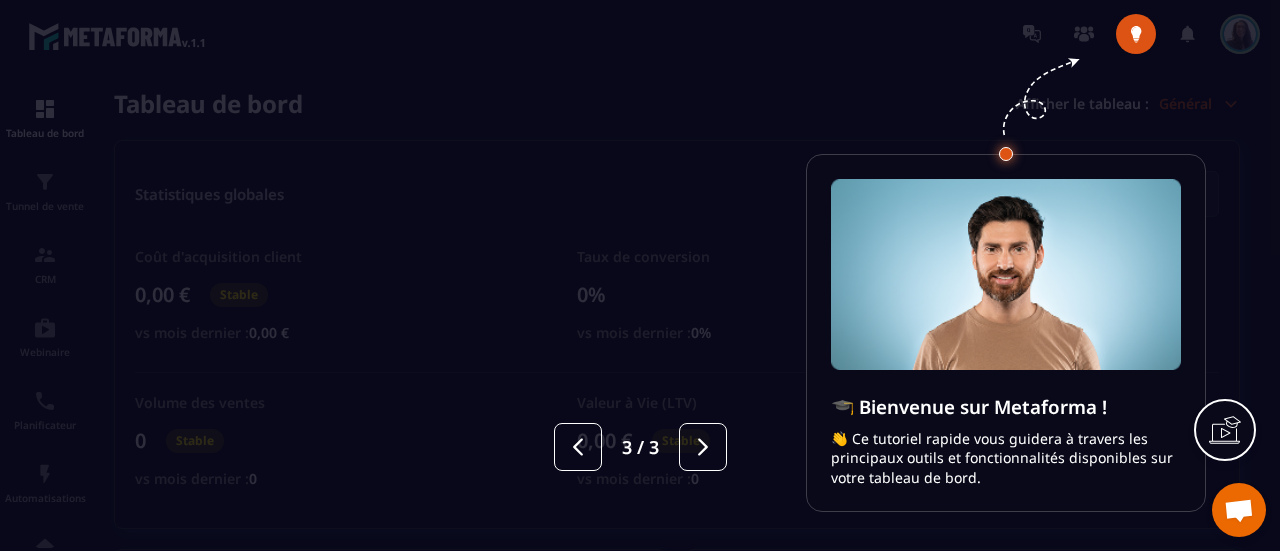 click at bounding box center (640, 275) 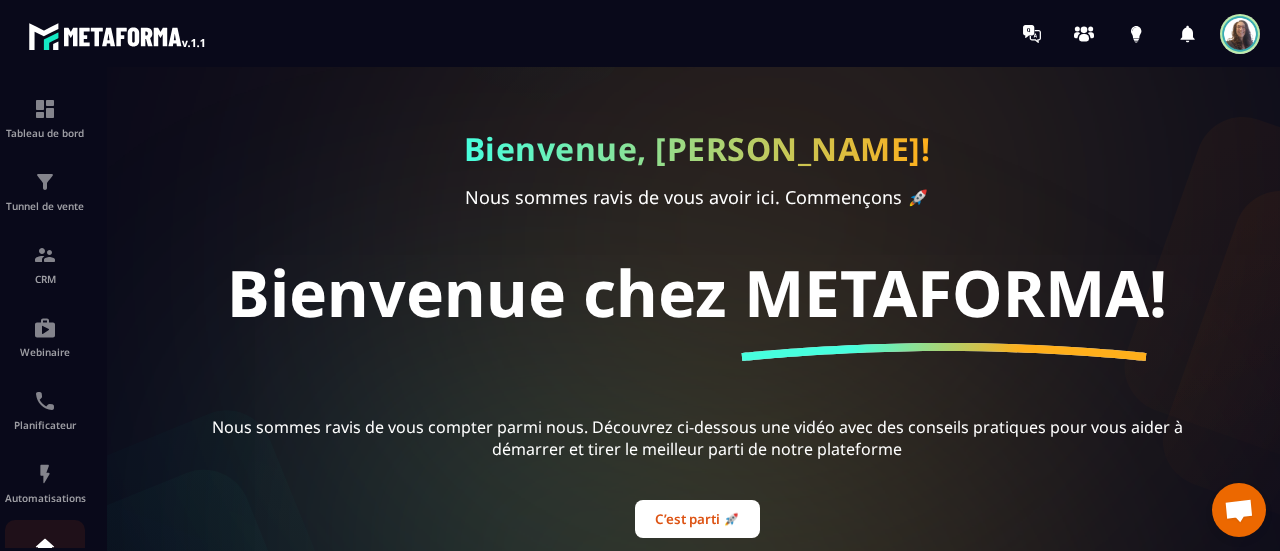 click on "Espace membre" 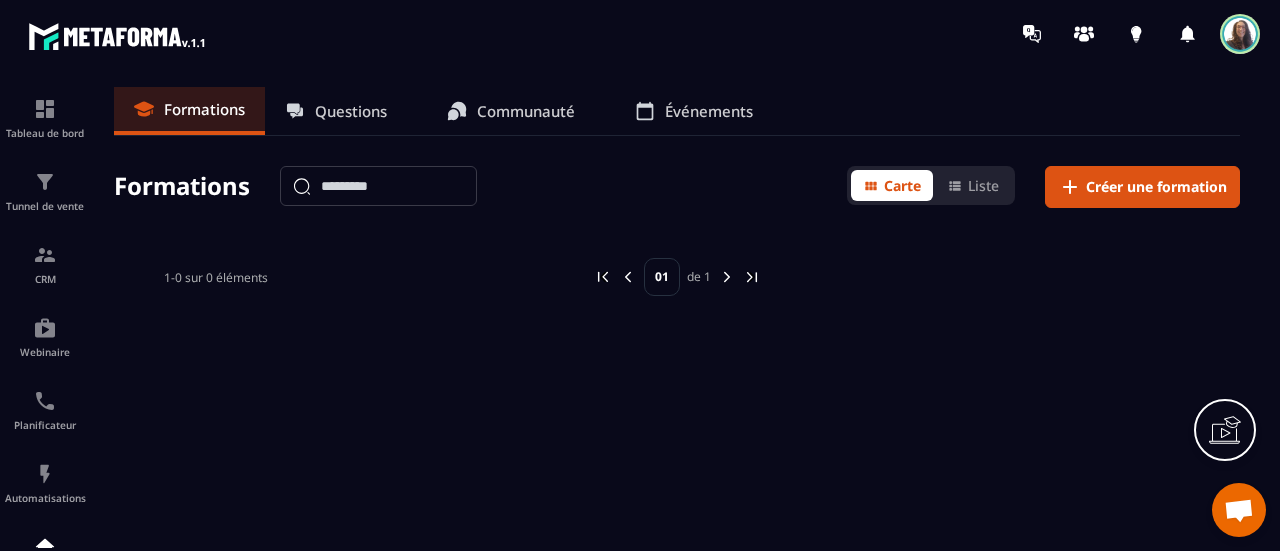 click on "Tableau de bord Tunnel de vente CRM Webinaire Planificateur Automatisations Espace membre Réseaux Sociaux E-mailing Comptabilité  IA prospects Formations Questions Communauté Événements Formations Carte Liste Créer une formation 1-0 sur 0 éléments 01 de 1" at bounding box center [640, 315] 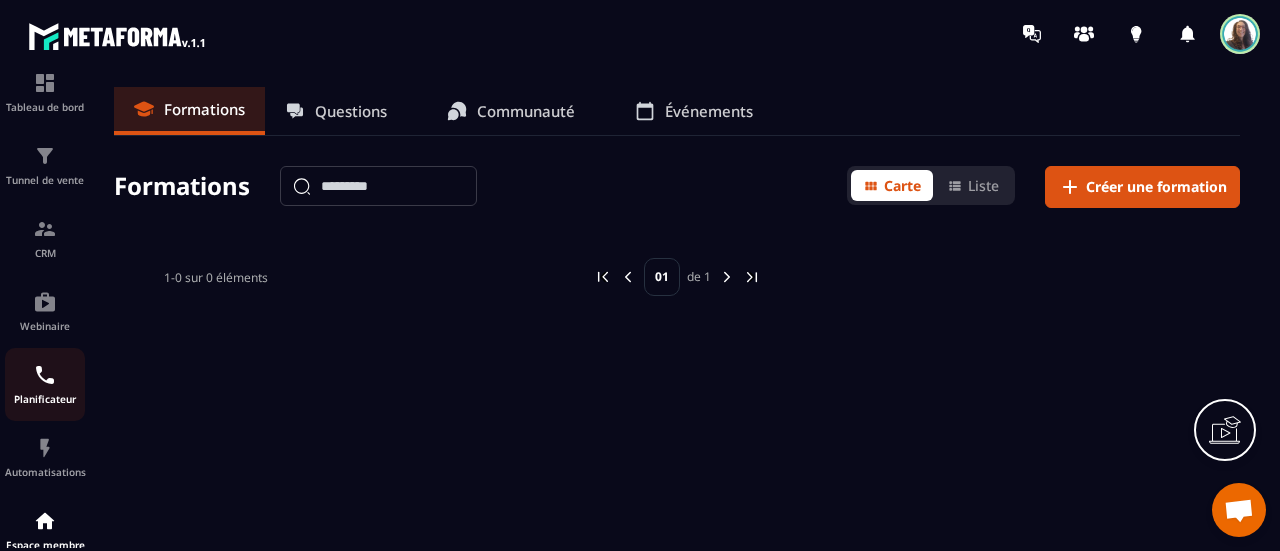 scroll, scrollTop: 0, scrollLeft: 0, axis: both 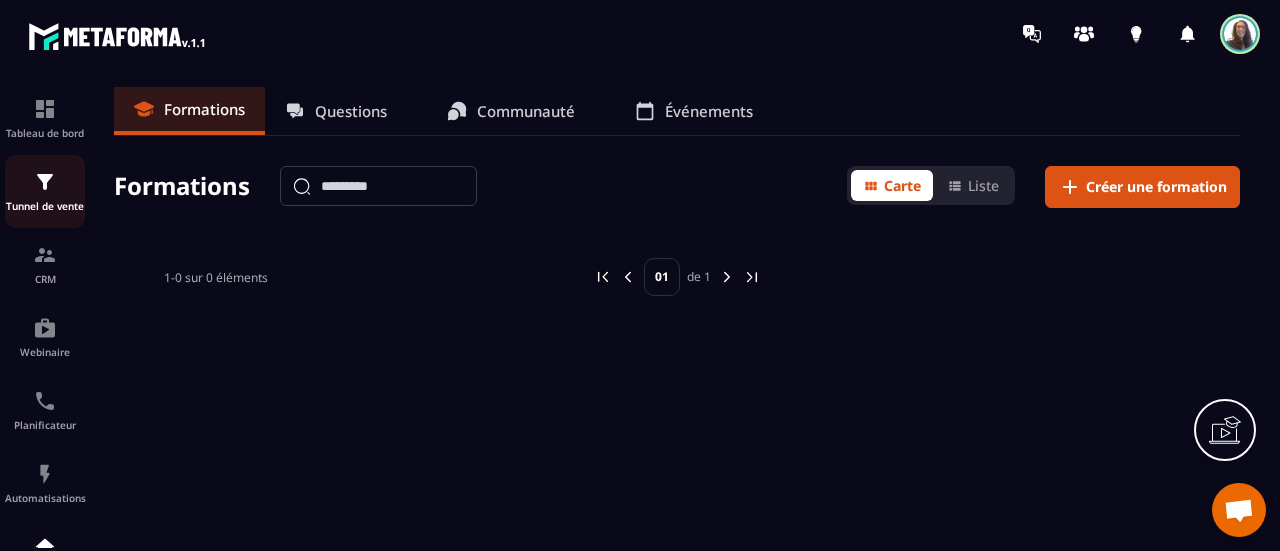 click on "Tunnel de vente" at bounding box center (45, 191) 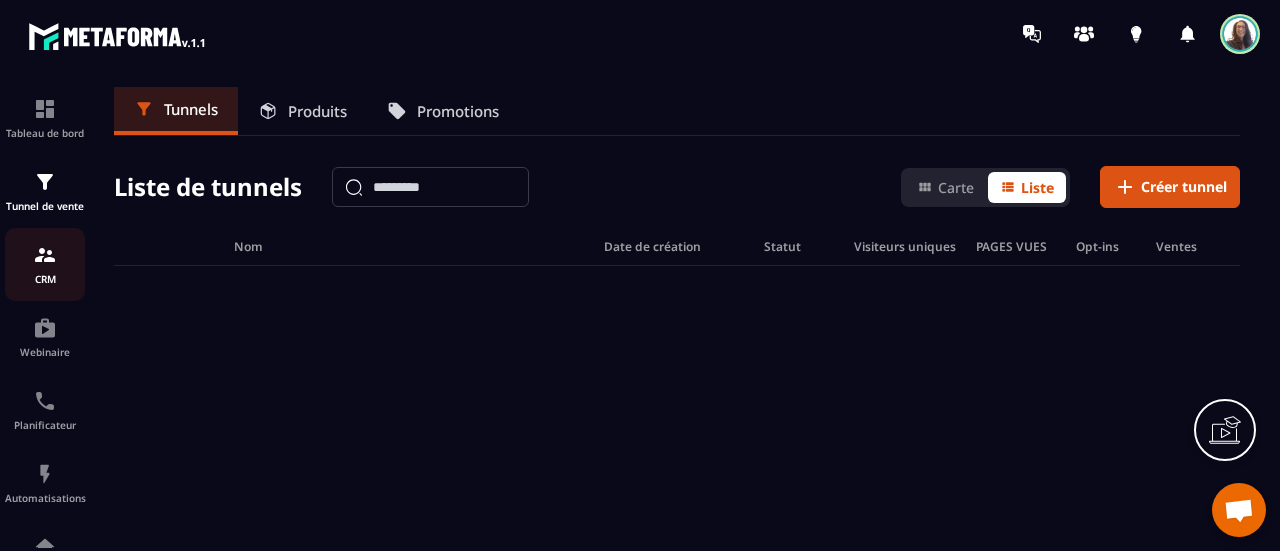 click at bounding box center (45, 255) 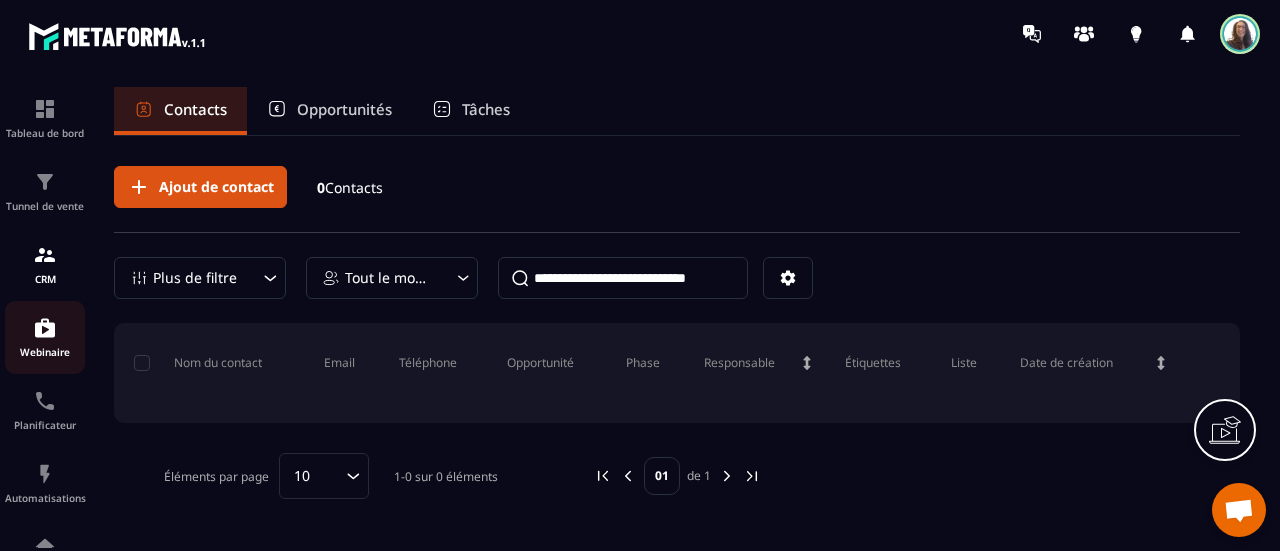 click at bounding box center [45, 328] 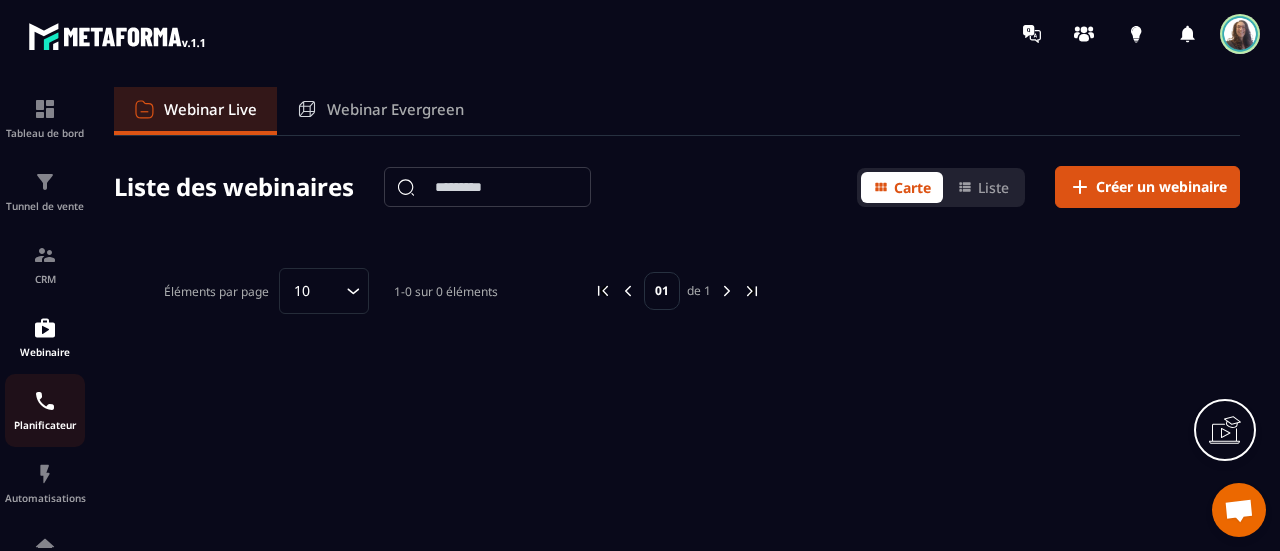 click on "Planificateur" at bounding box center (45, 410) 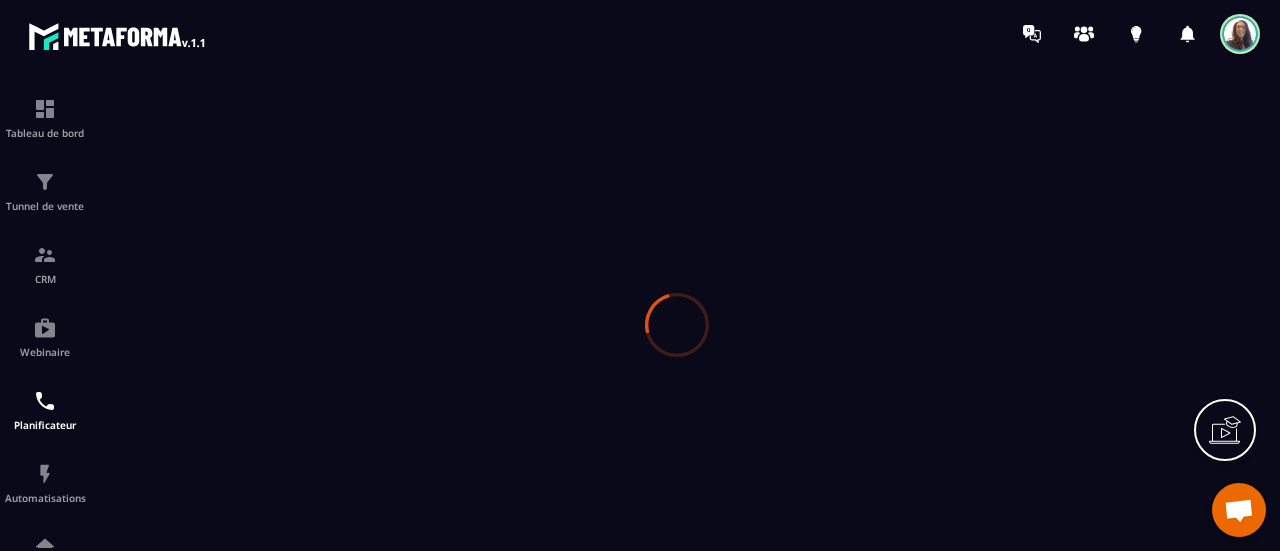scroll, scrollTop: 0, scrollLeft: 0, axis: both 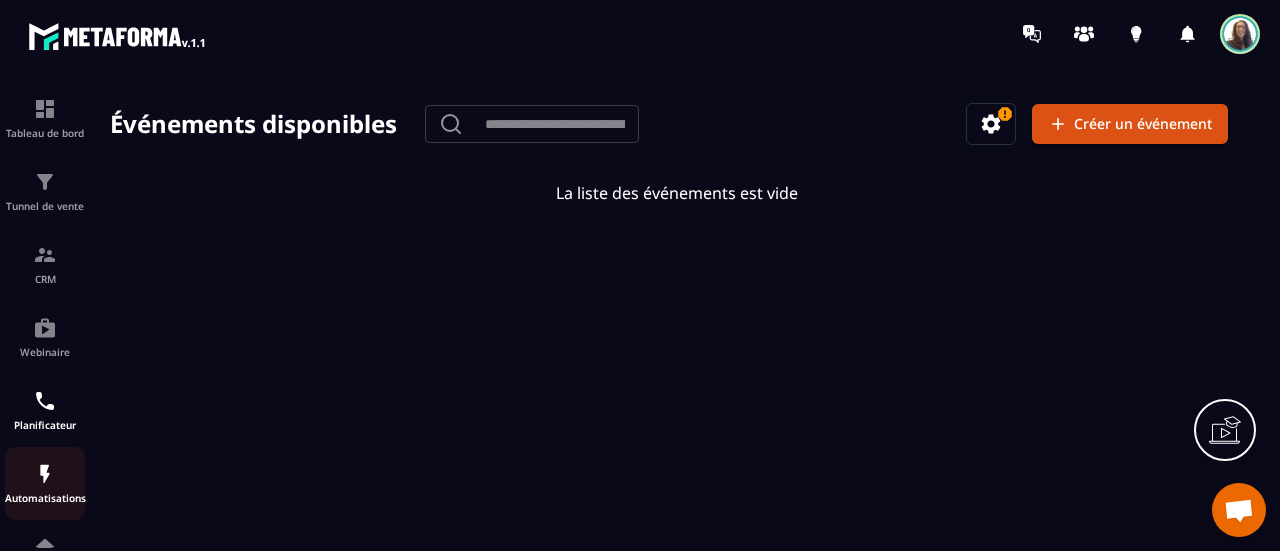 click at bounding box center [45, 474] 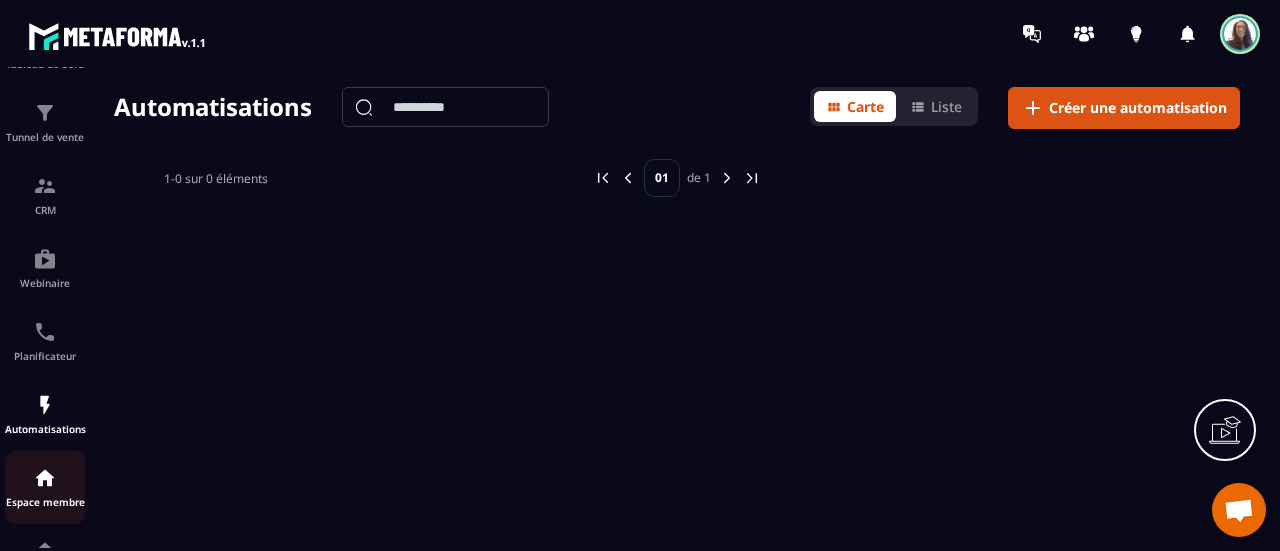 scroll, scrollTop: 100, scrollLeft: 0, axis: vertical 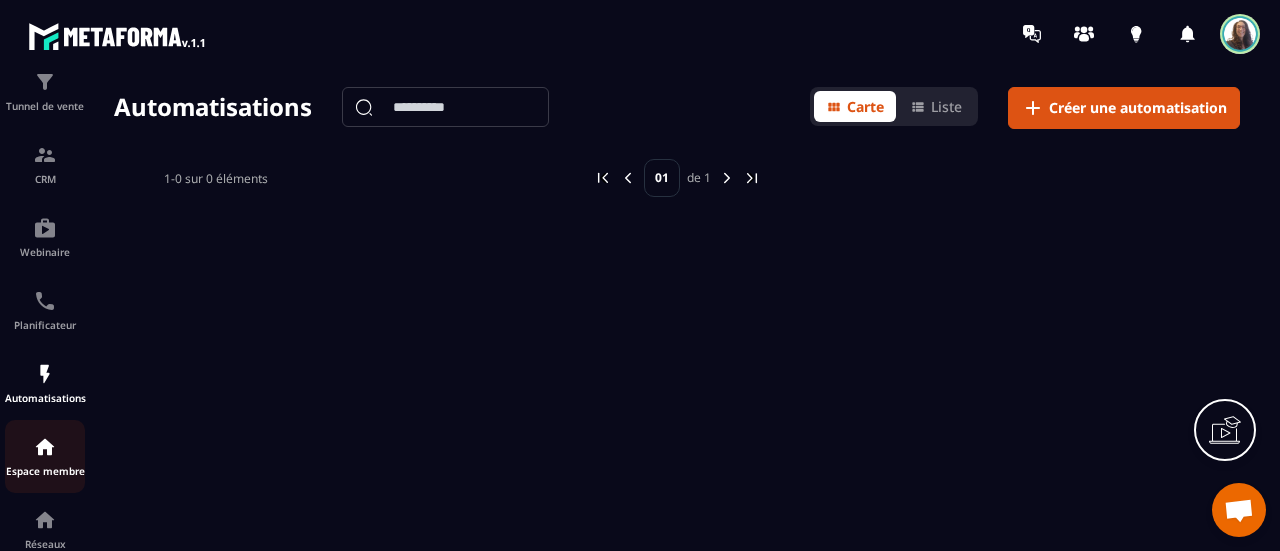 click at bounding box center [45, 447] 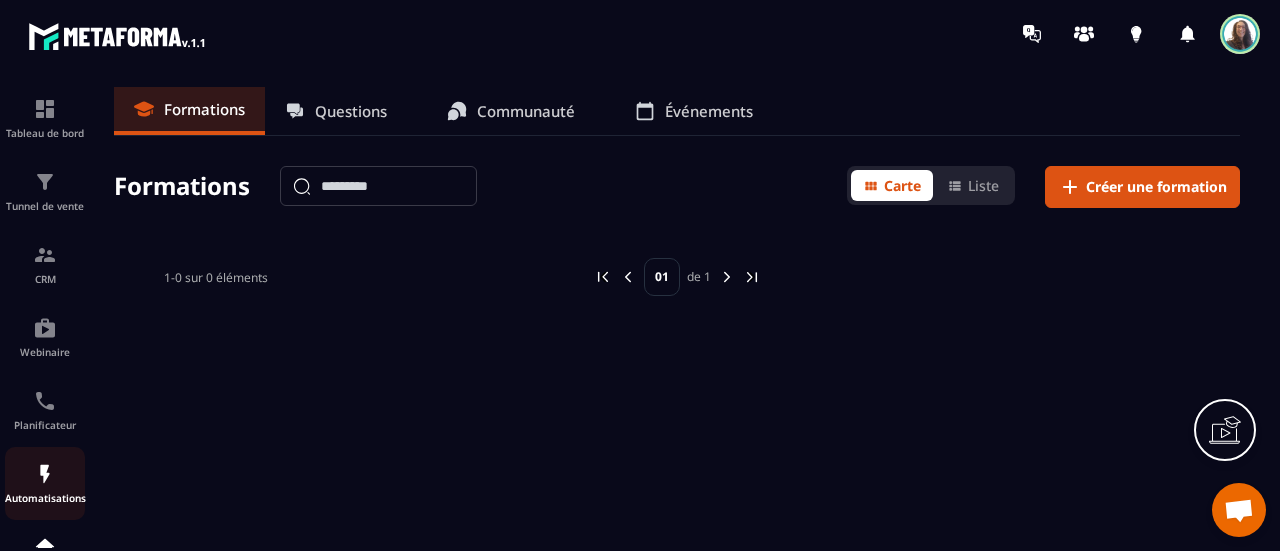 scroll, scrollTop: 100, scrollLeft: 0, axis: vertical 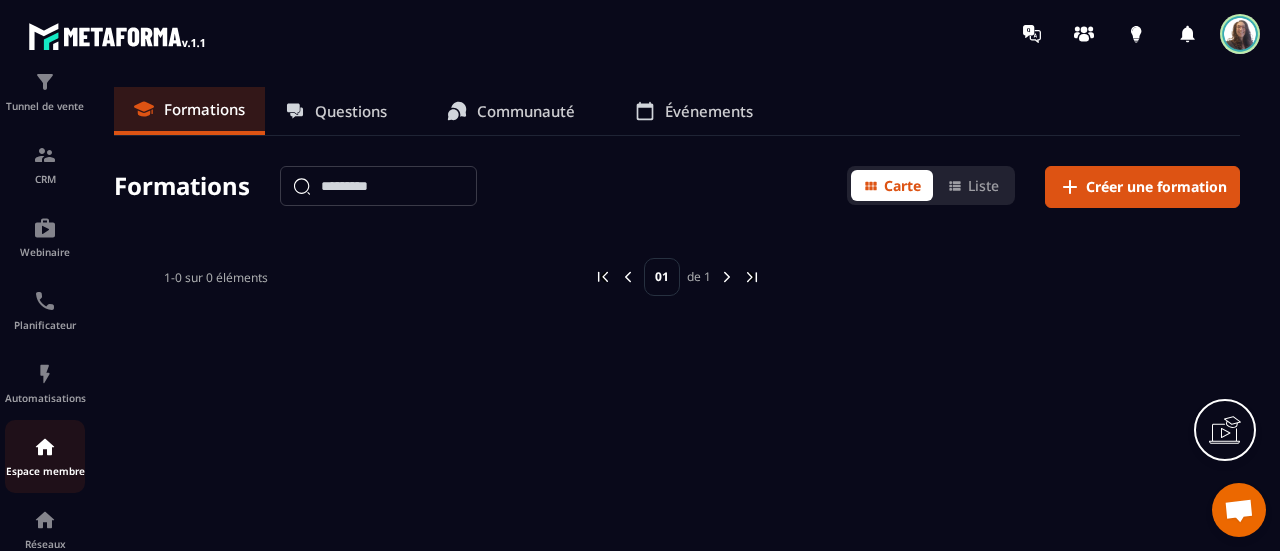 click at bounding box center (45, 447) 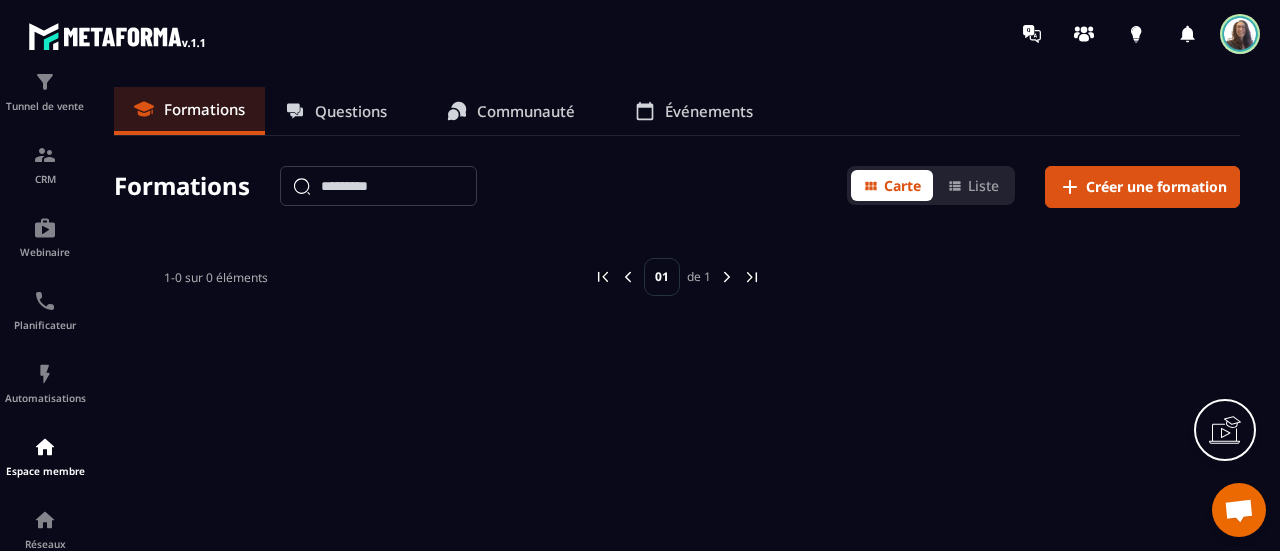 scroll, scrollTop: 300, scrollLeft: 0, axis: vertical 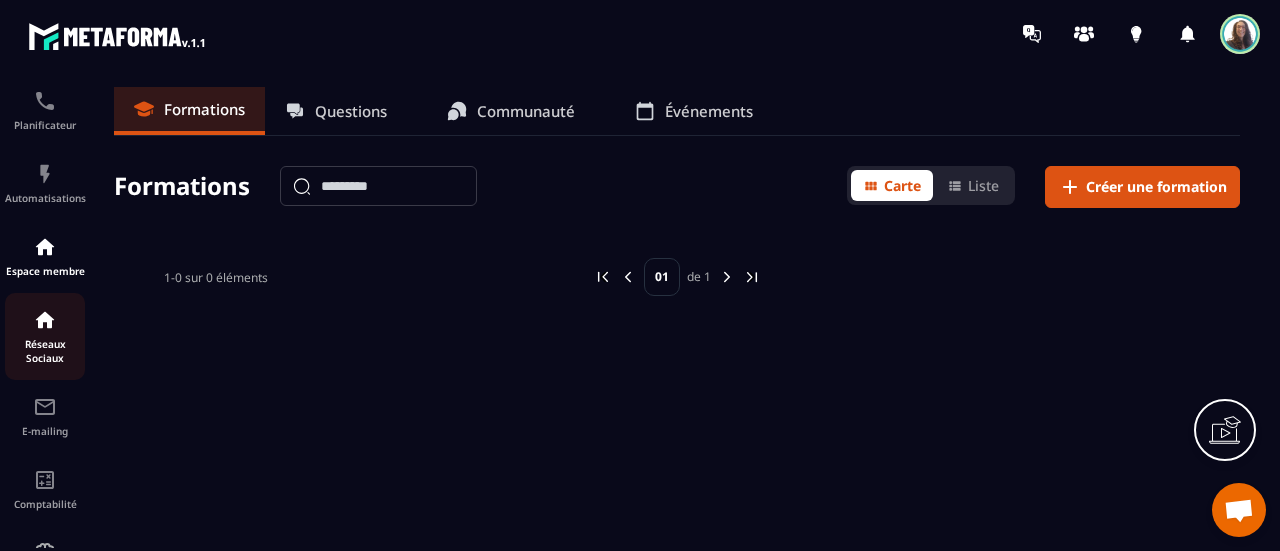 click on "Réseaux Sociaux" at bounding box center [45, 351] 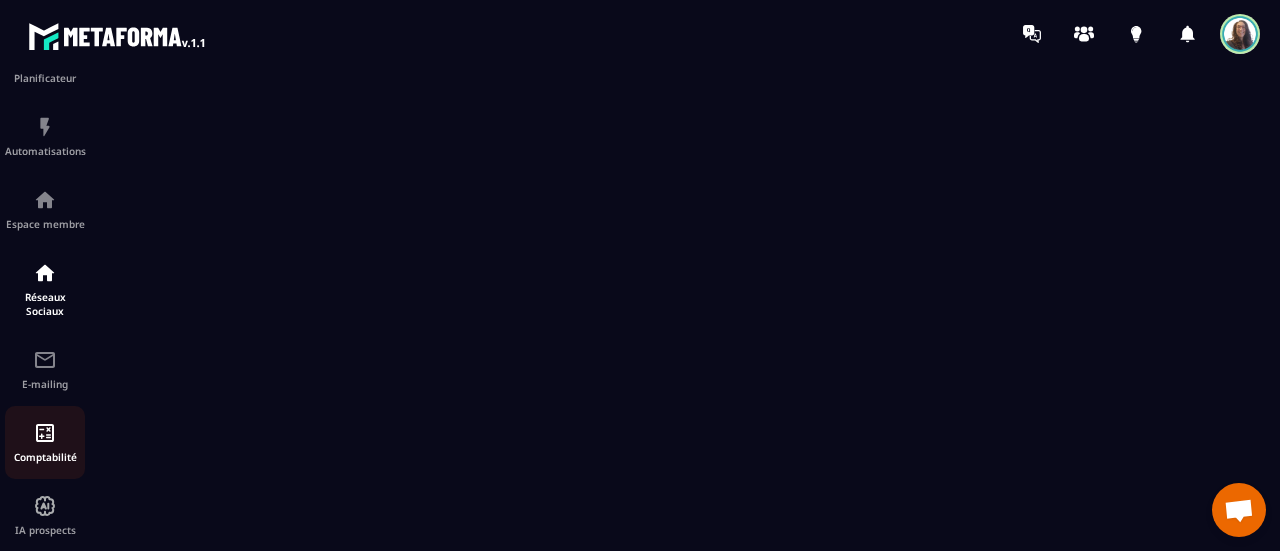 scroll, scrollTop: 372, scrollLeft: 0, axis: vertical 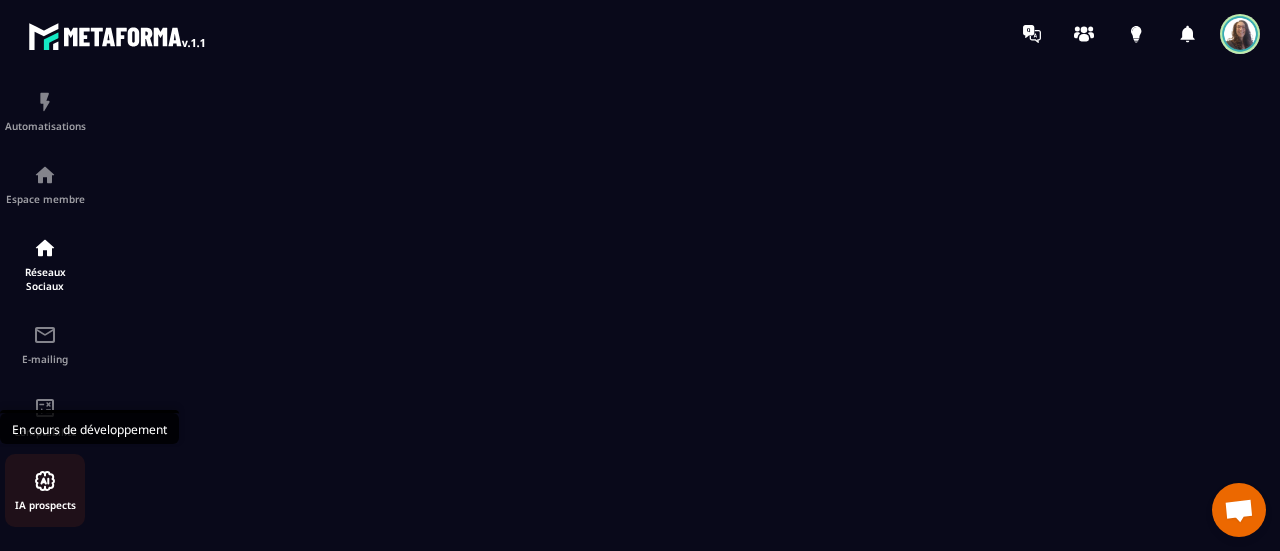 click on "IA prospects" at bounding box center (45, 505) 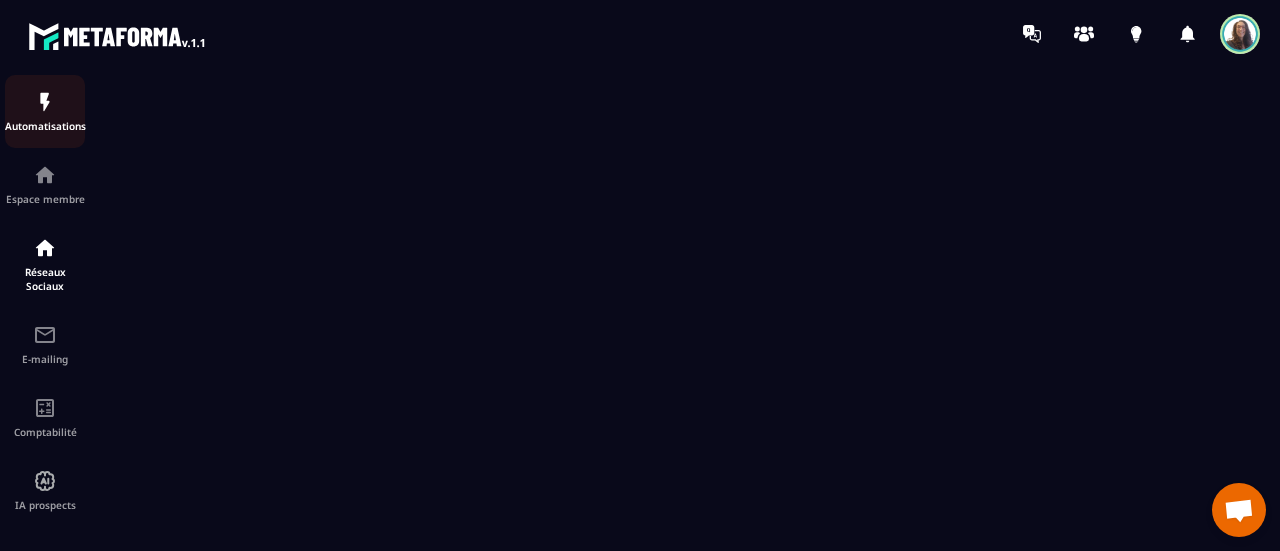 click on "Automatisations" at bounding box center [45, 111] 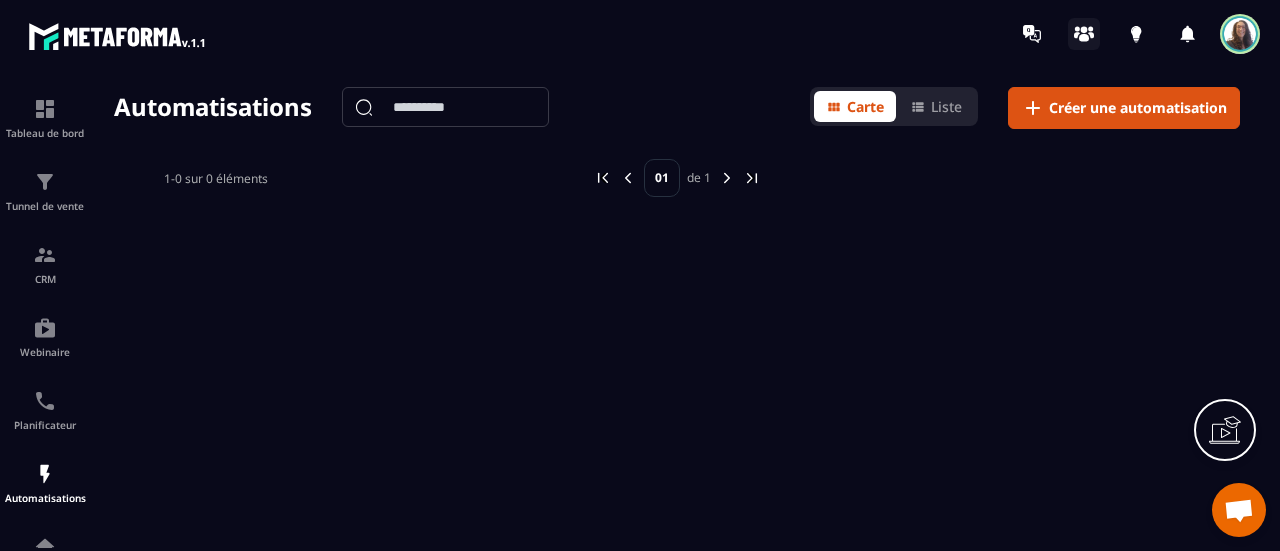 click 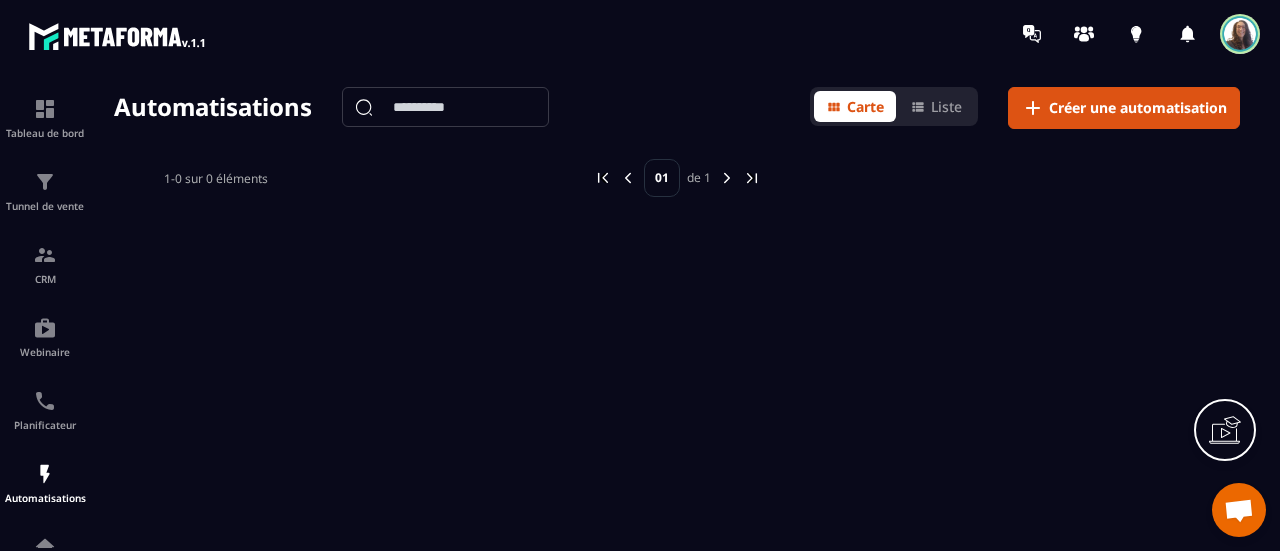 click at bounding box center [1240, 34] 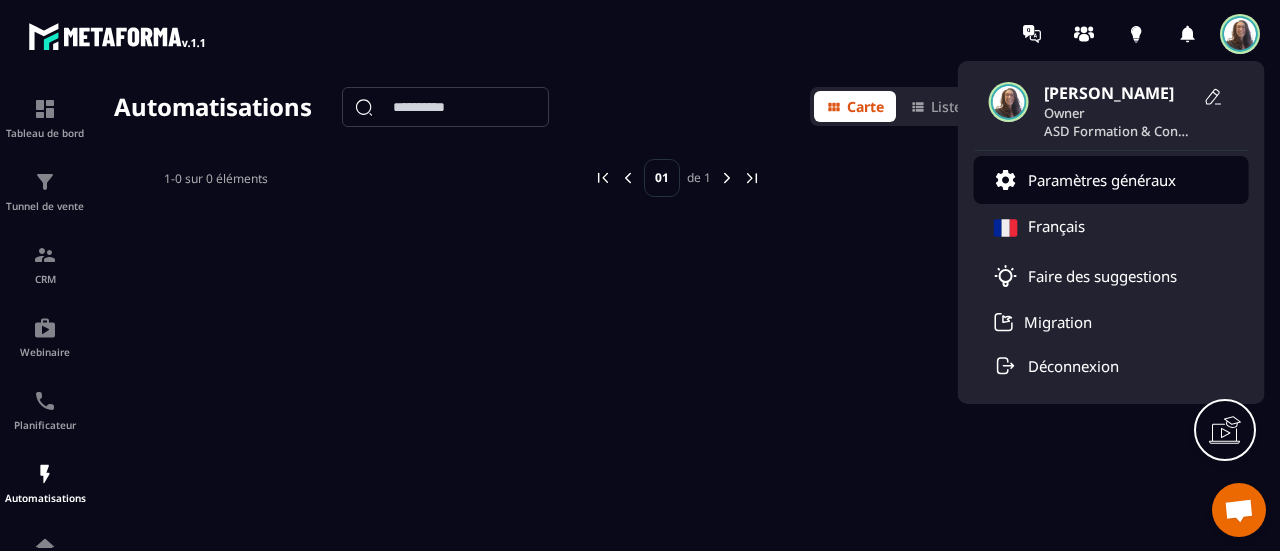 click on "Paramètres généraux" at bounding box center [1102, 180] 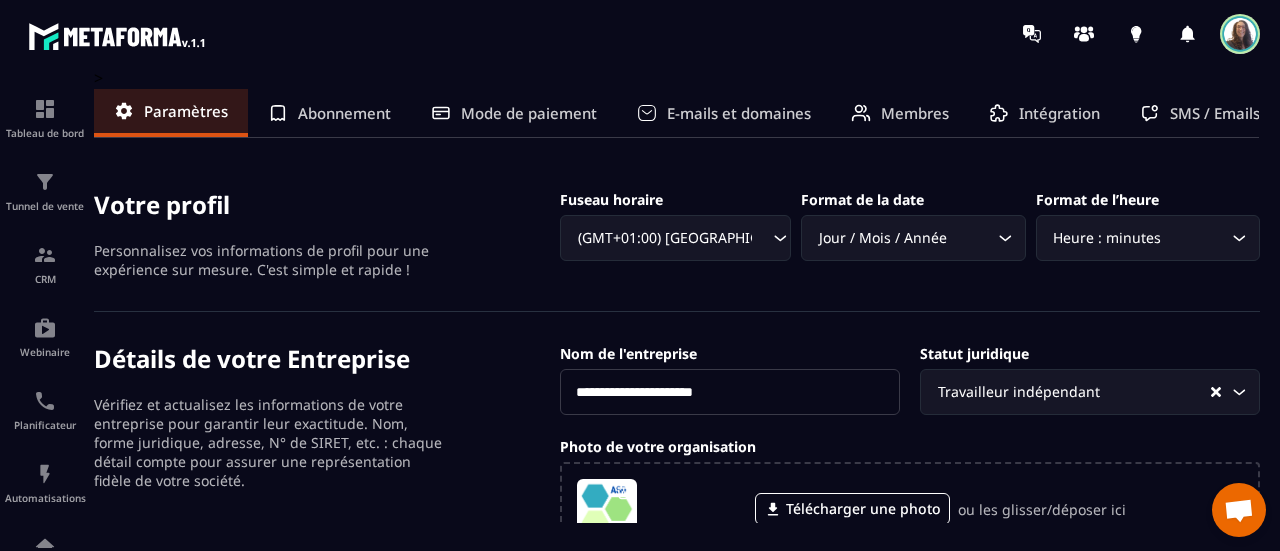 click on "Intégration" at bounding box center [1059, 113] 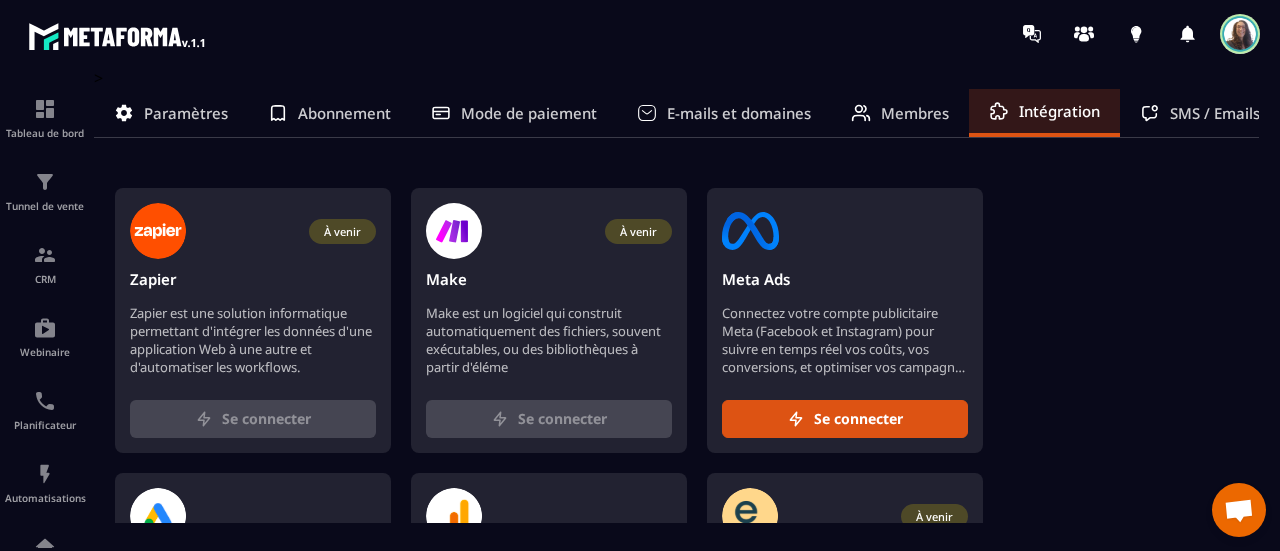 click on "Tableau de bord Tunnel de vente CRM Webinaire Planificateur Automatisations Espace membre Réseaux Sociaux E-mailing Comptabilité  IA prospects  >  Paramètres Abonnement Mode de paiement E-mails et domaines Membres Intégration SMS / Emails / Webinaires WhatsApp À venir Zapier Zapier est une solution informatique permettant d'intégrer les données d'une application Web à une autre et d'automatiser les workflows. Se connecter À venir Make Make est un logiciel qui construit automatiquement des fichiers, souvent exécutables, ou des bibliothèques à partir d'éléme Se connecter Meta Ads Connectez votre compte publicitaire Meta (Facebook et Instagram) pour suivre en temps réel vos coûts, vos conversions, et optimiser vos campagnes publicitaires. Accédez à des données clés pour maximiser vos performances. Se connecter Google Ads Se connecter Google Analytics Se connecter À venir Edusign Se connecter" at bounding box center (640, 309) 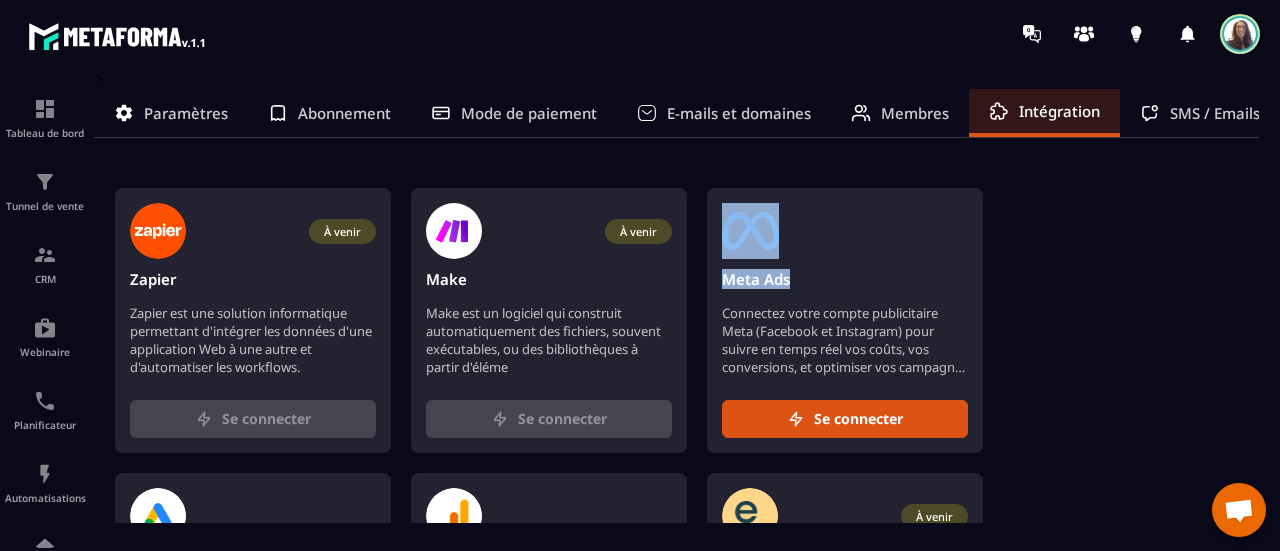 drag, startPoint x: 1276, startPoint y: 177, endPoint x: 1279, endPoint y: 259, distance: 82.05486 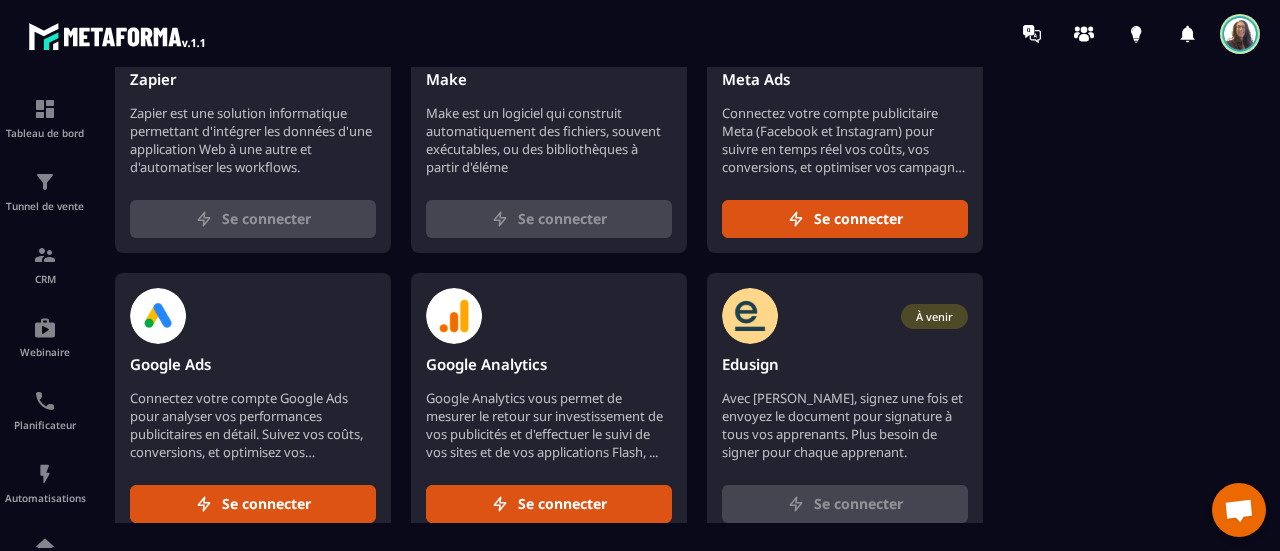 scroll, scrollTop: 244, scrollLeft: 0, axis: vertical 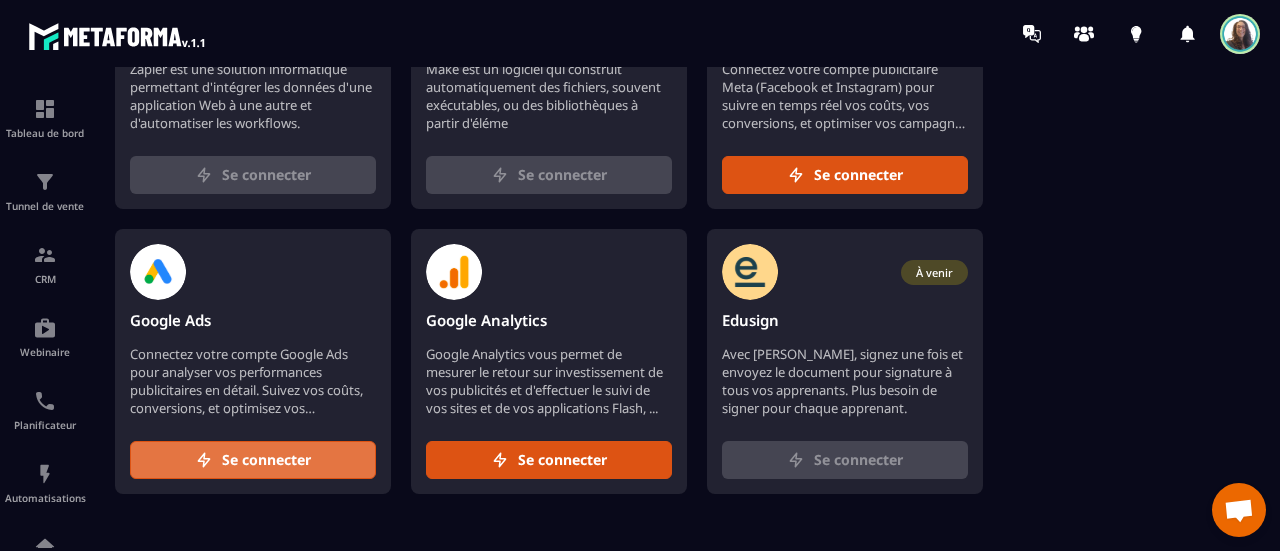 click at bounding box center (204, 460) 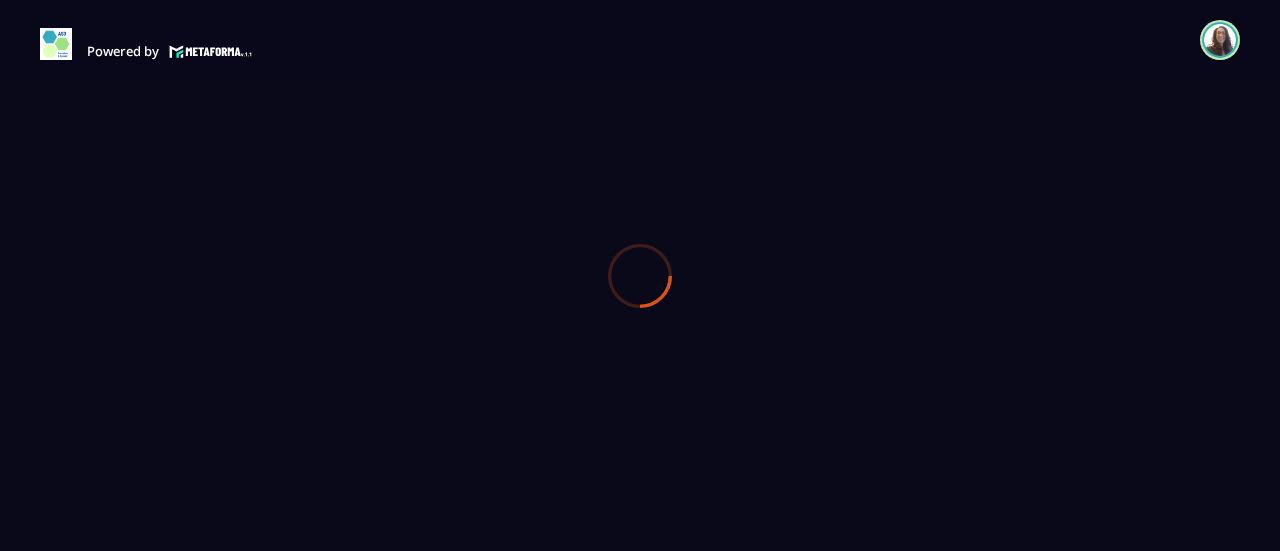 scroll, scrollTop: 0, scrollLeft: 0, axis: both 